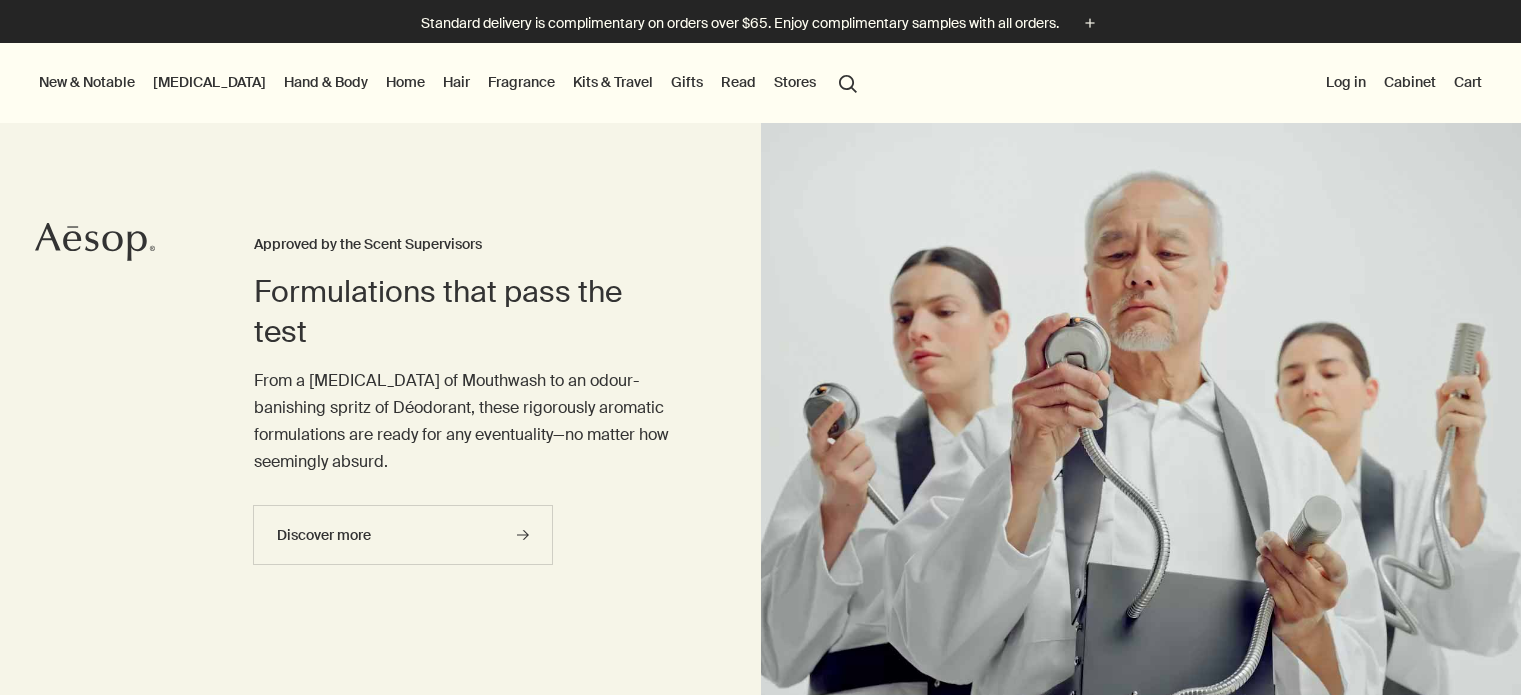 scroll, scrollTop: 0, scrollLeft: 0, axis: both 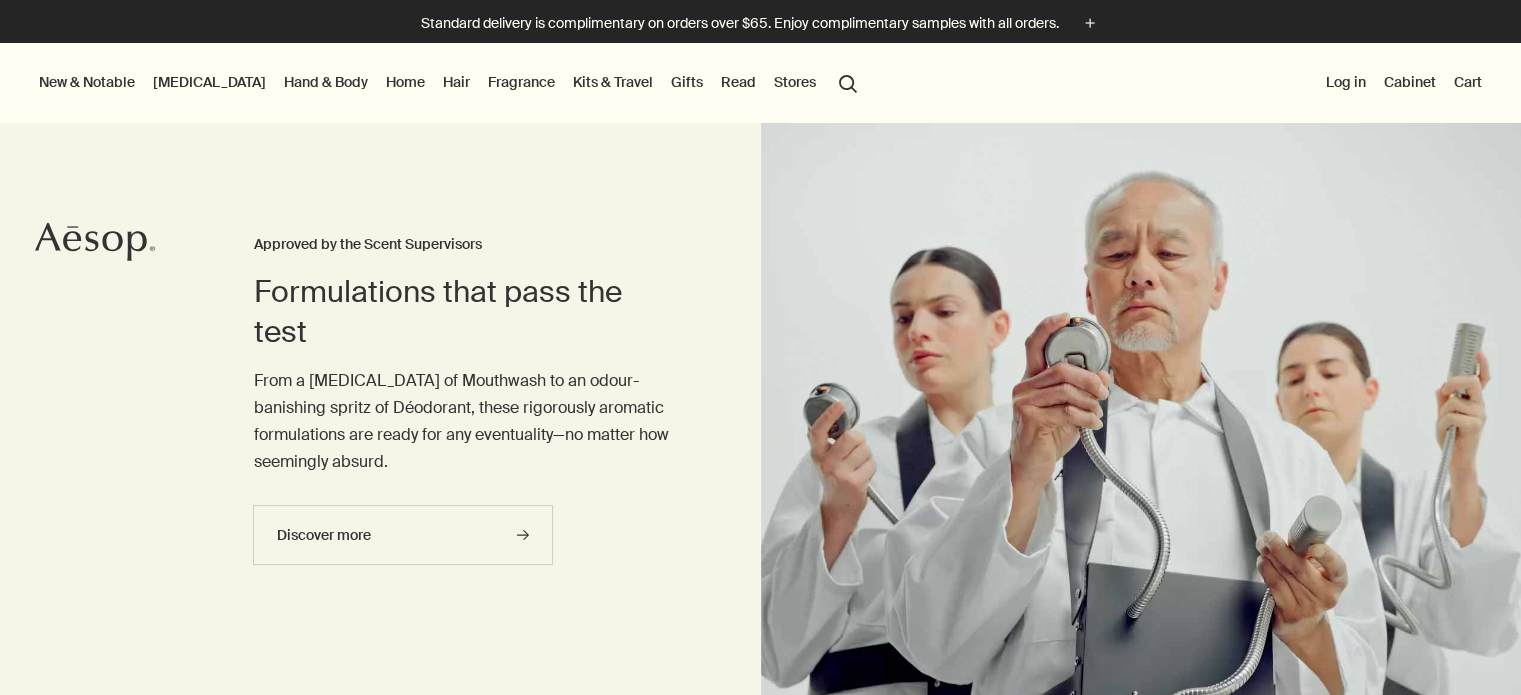 click on "[MEDICAL_DATA]" at bounding box center (209, 82) 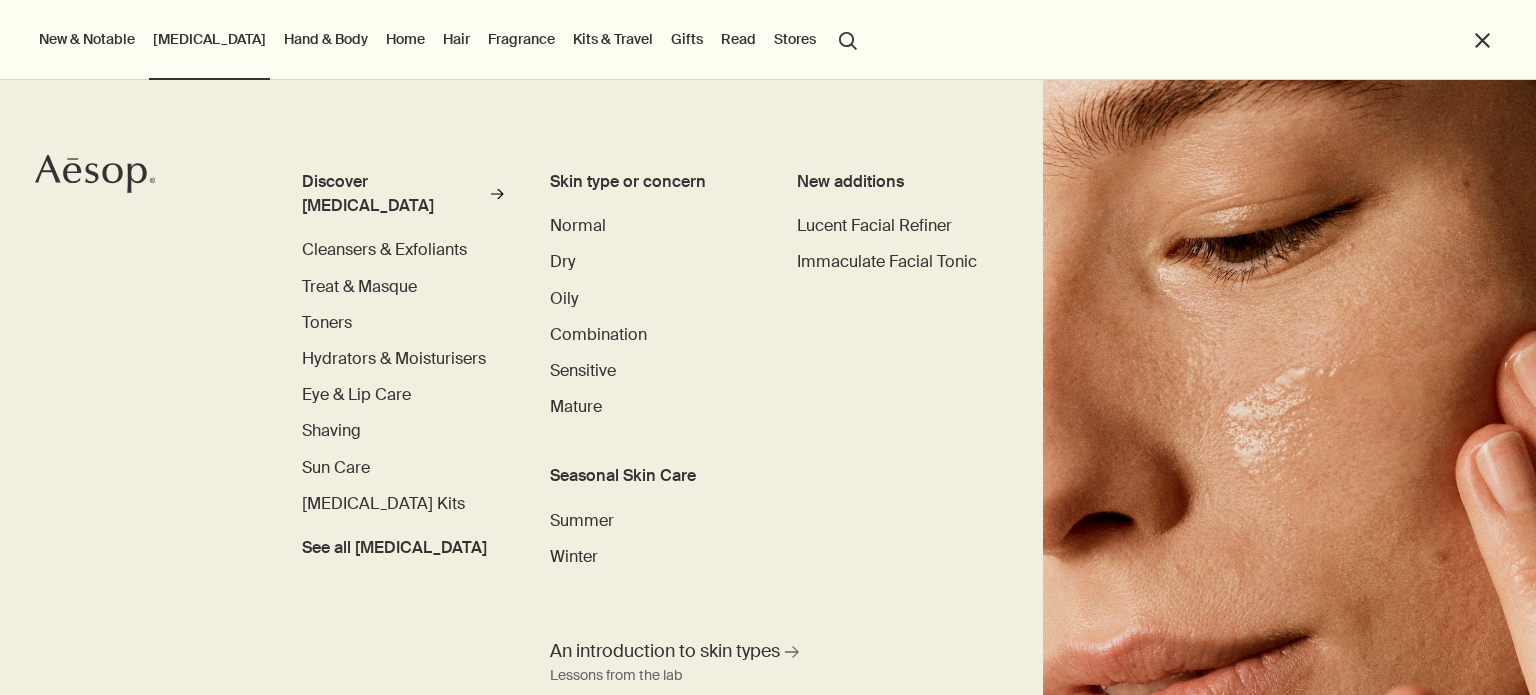 scroll, scrollTop: 0, scrollLeft: 0, axis: both 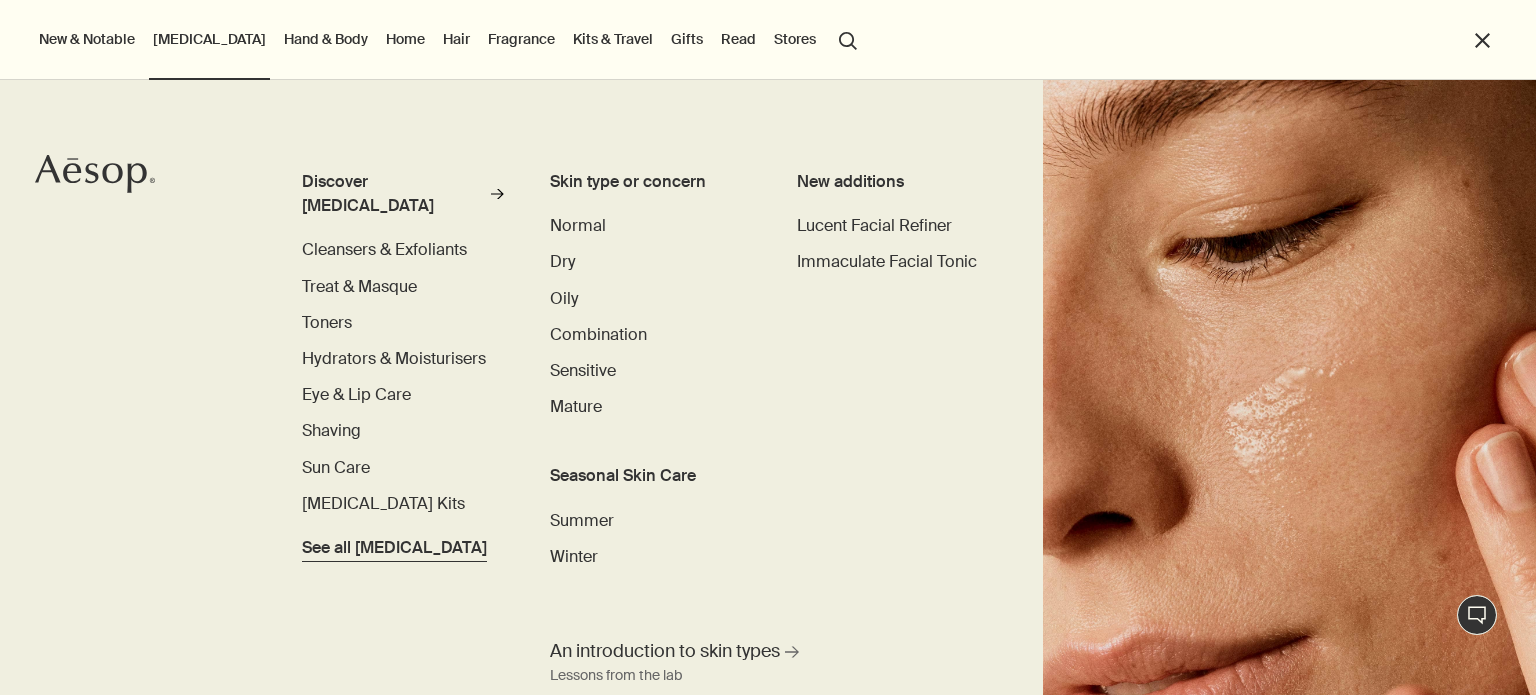 click on "See all [MEDICAL_DATA]" at bounding box center [394, 548] 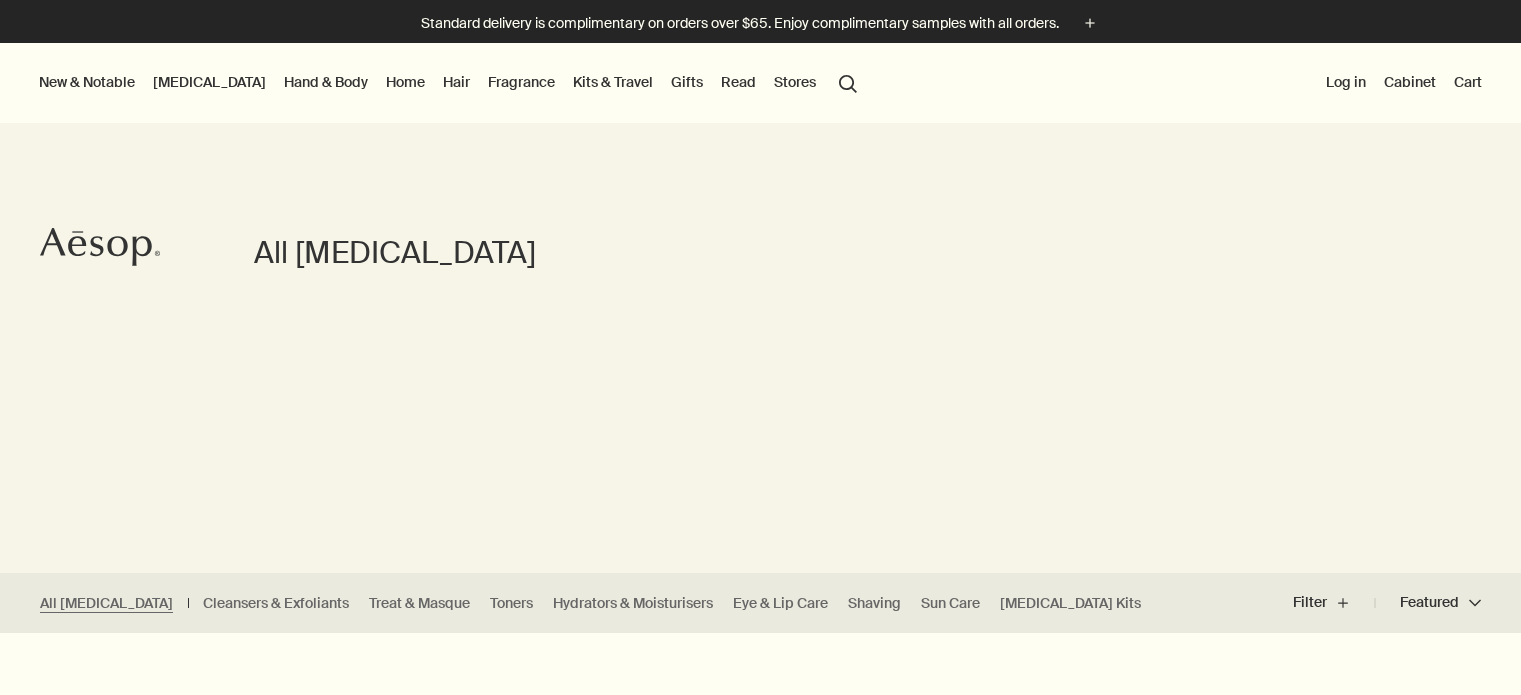 scroll, scrollTop: 0, scrollLeft: 0, axis: both 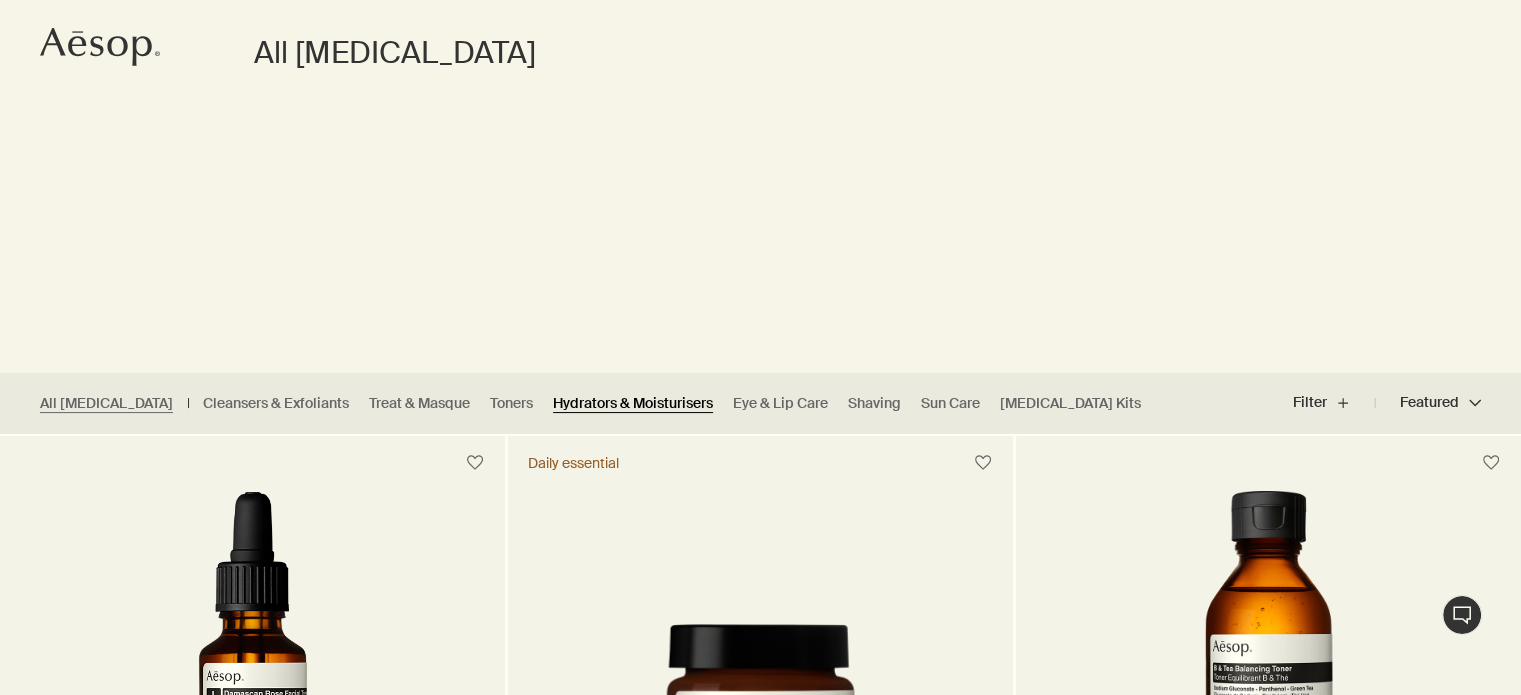 click on "Hydrators & Moisturisers" at bounding box center [633, 403] 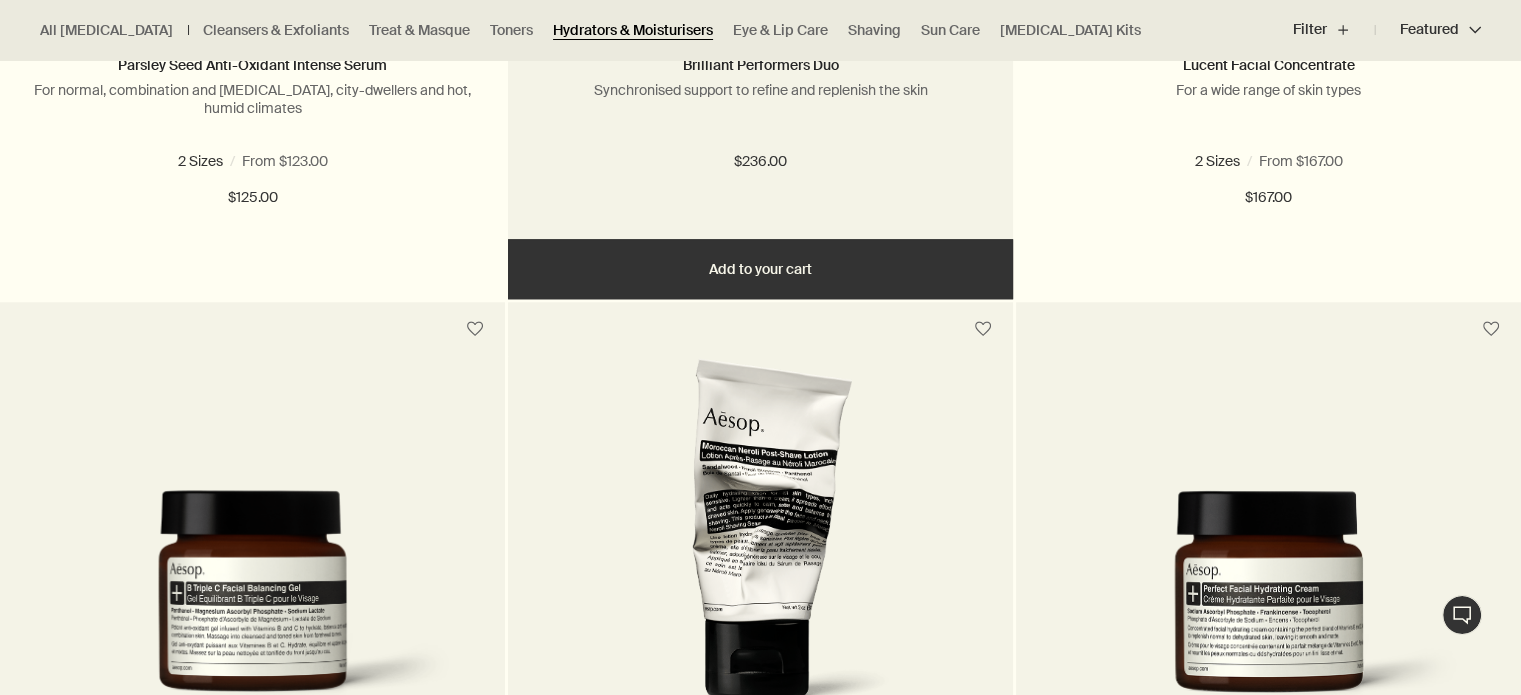 scroll, scrollTop: 2300, scrollLeft: 0, axis: vertical 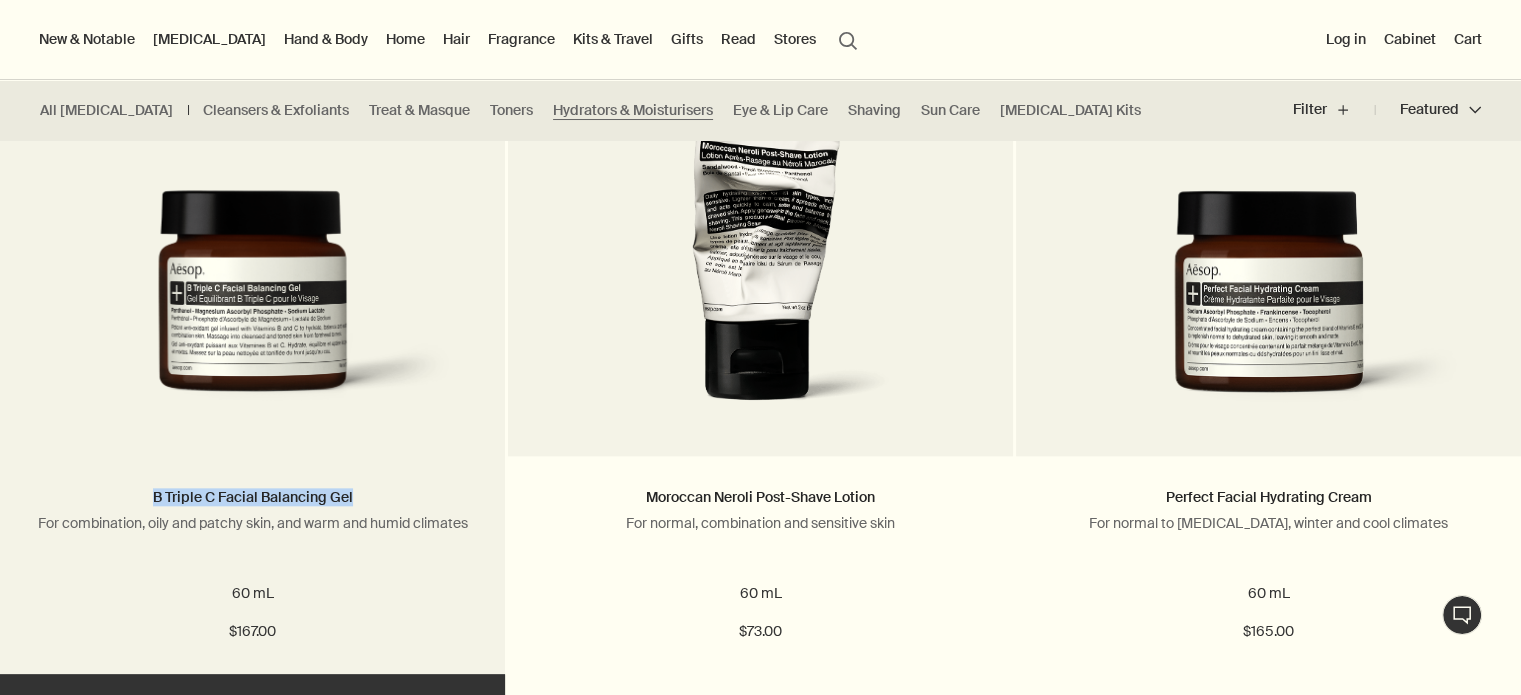 drag, startPoint x: 140, startPoint y: 491, endPoint x: 422, endPoint y: 507, distance: 282.45352 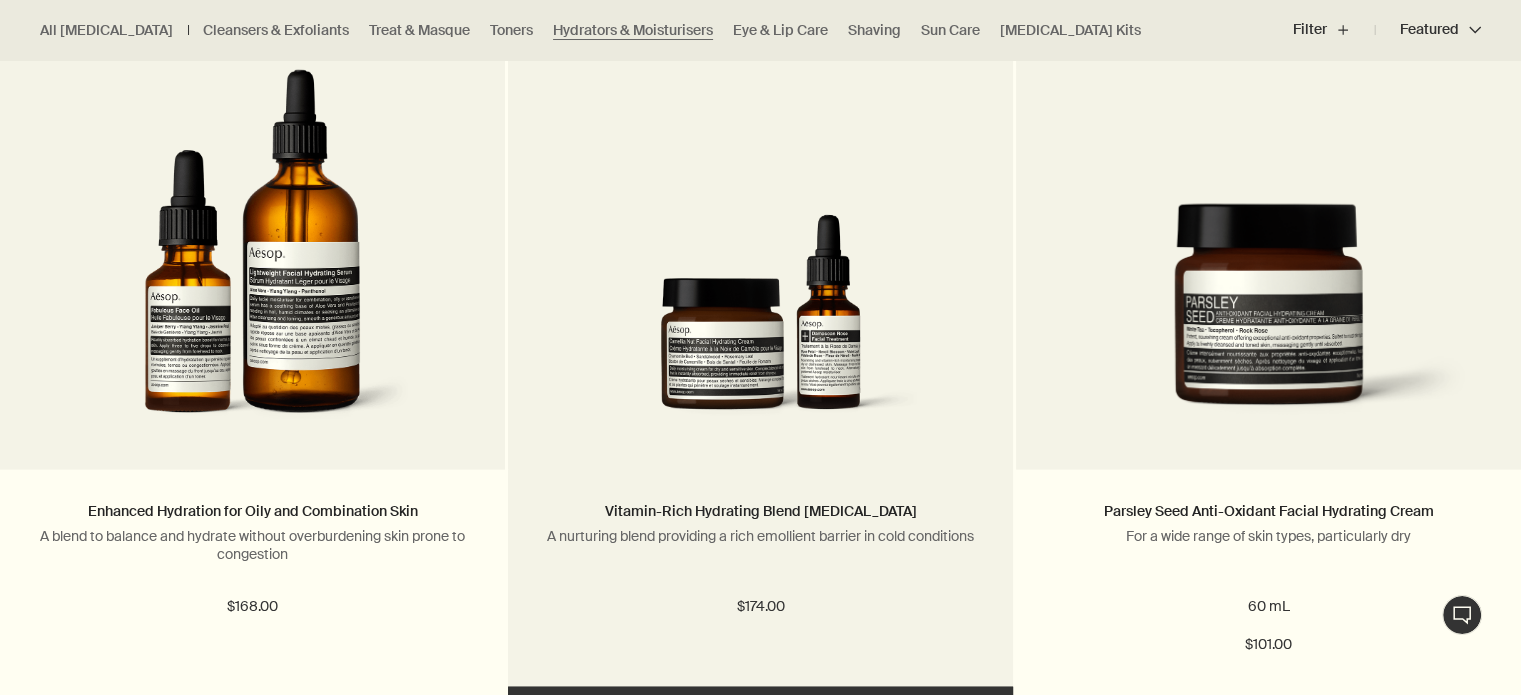 scroll, scrollTop: 4300, scrollLeft: 0, axis: vertical 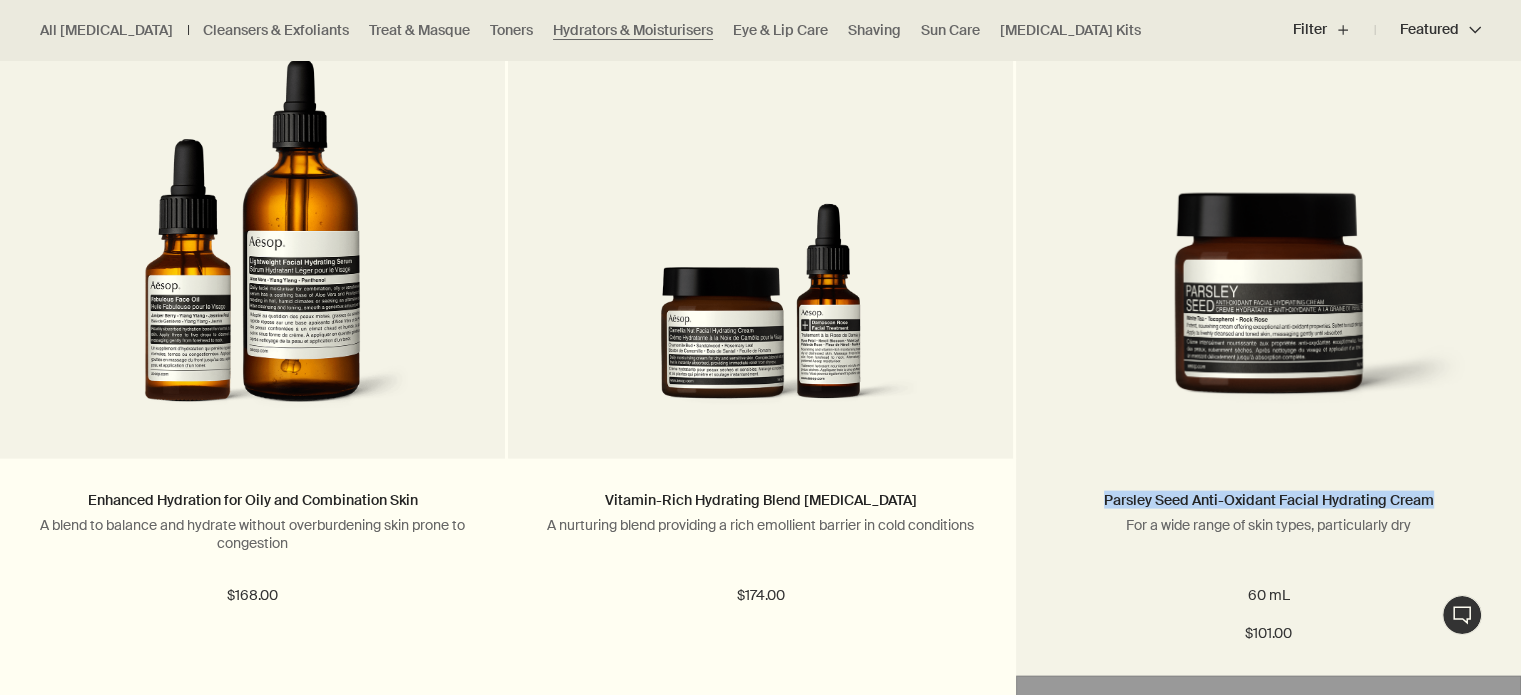drag, startPoint x: 1094, startPoint y: 491, endPoint x: 1464, endPoint y: 501, distance: 370.1351 